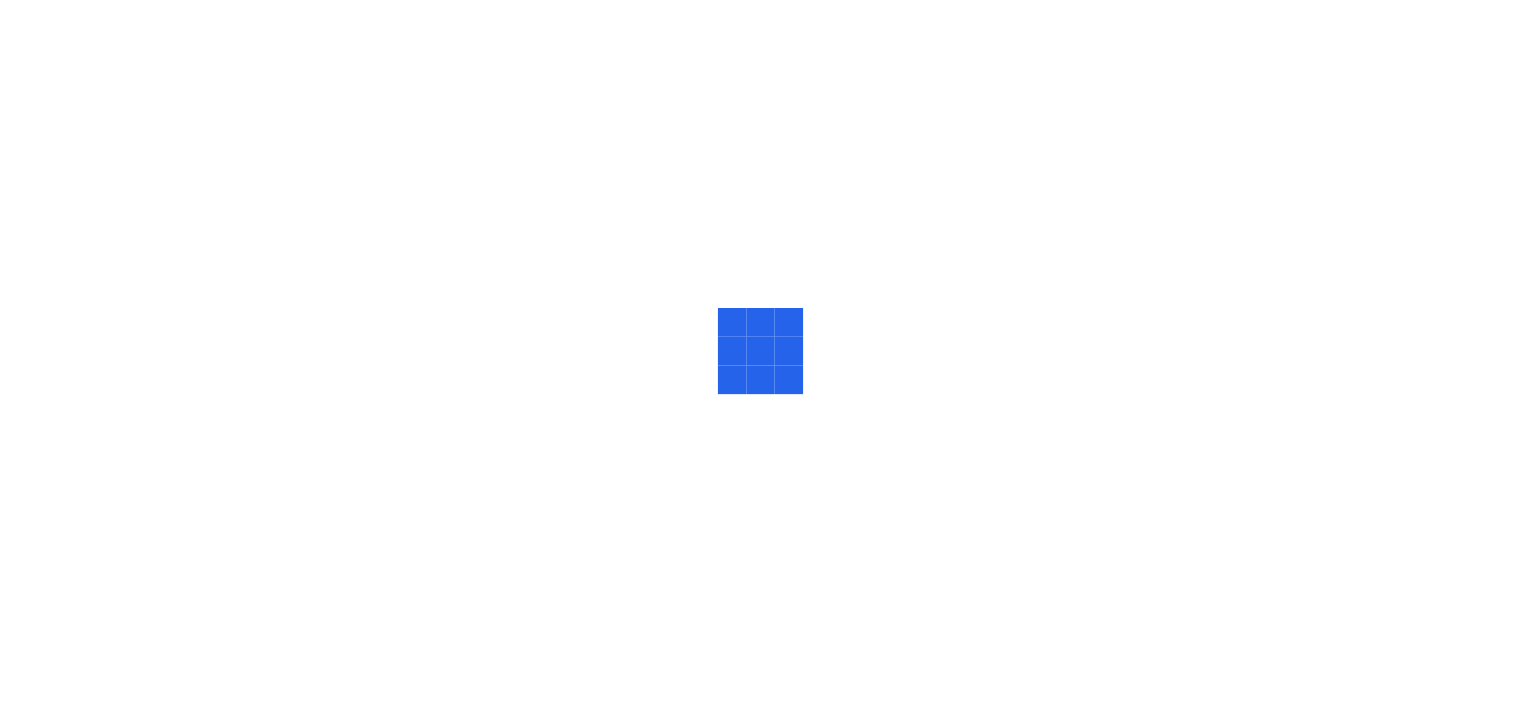 scroll, scrollTop: 0, scrollLeft: 0, axis: both 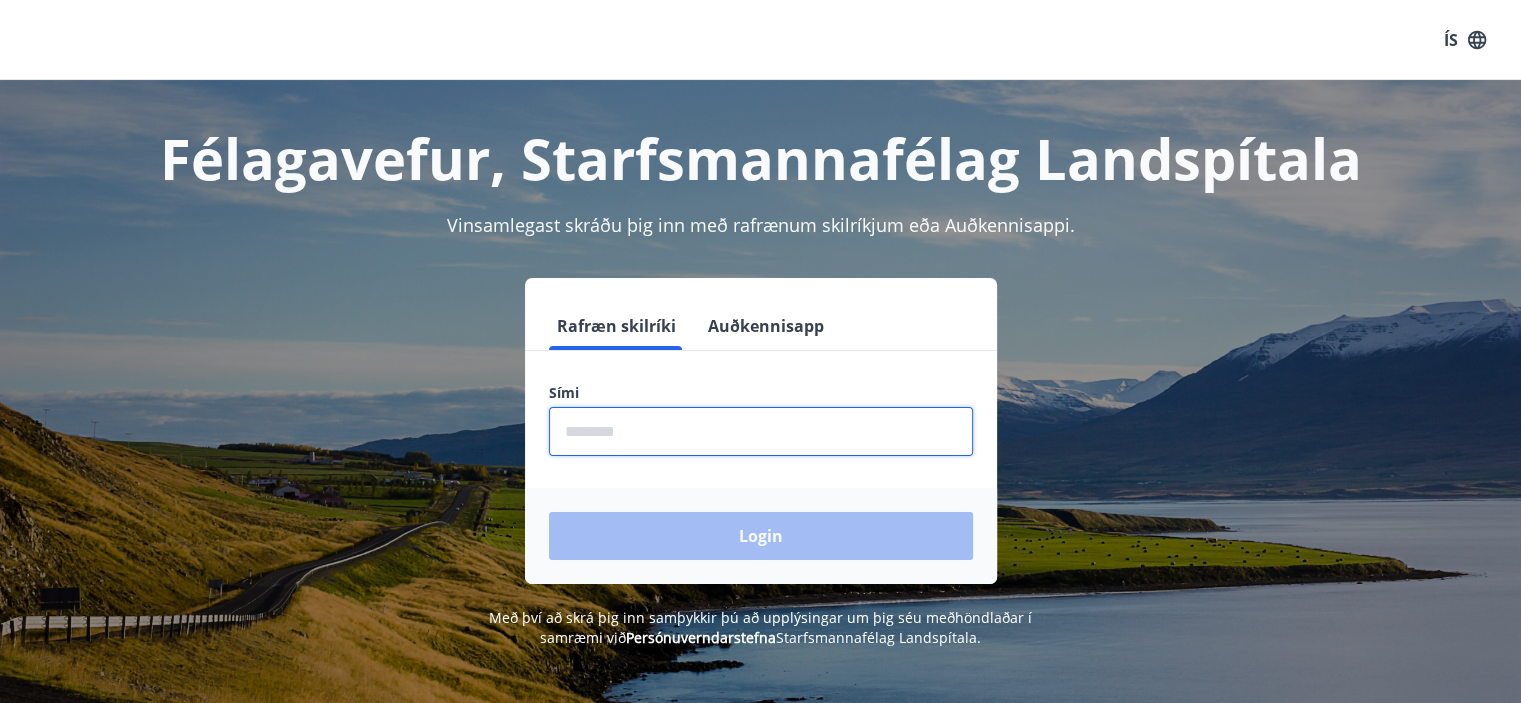 click at bounding box center [761, 431] 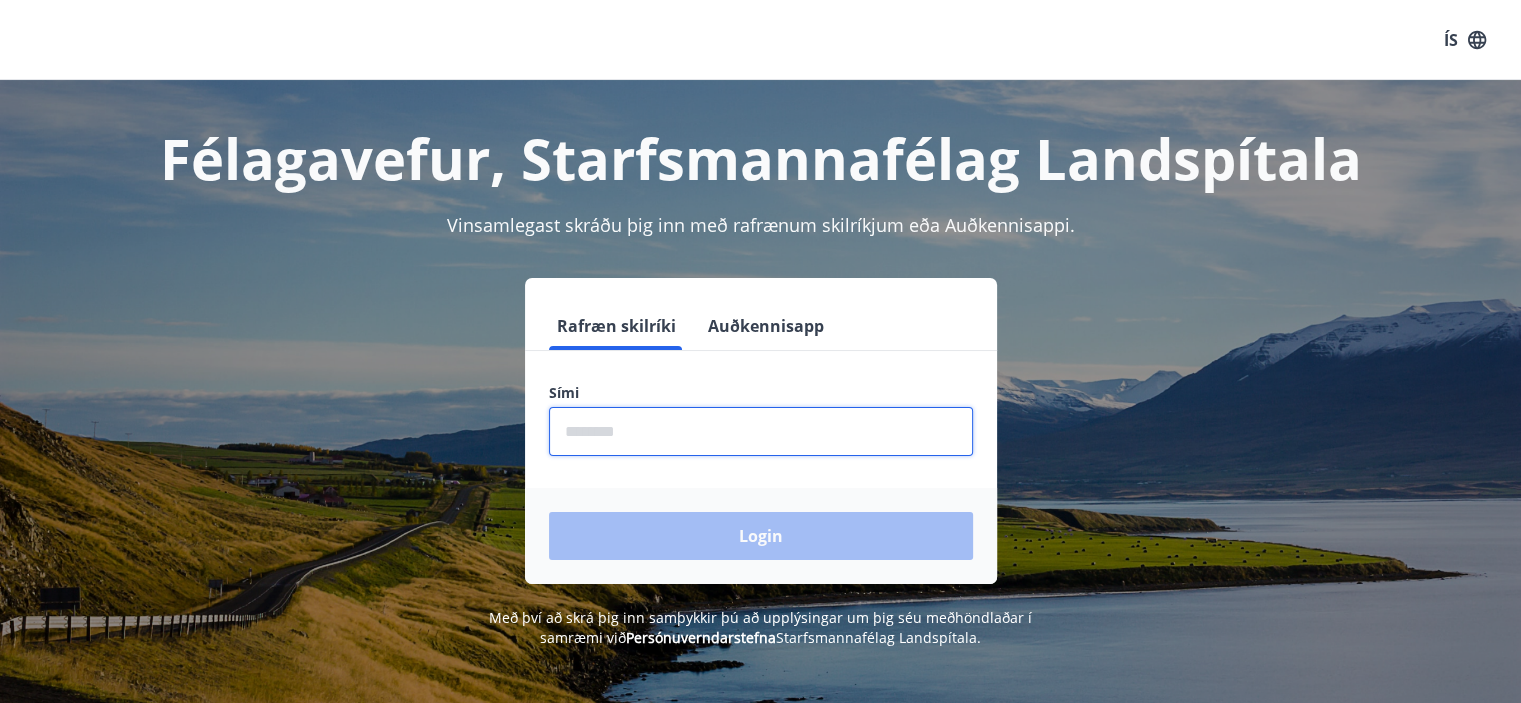 type on "********" 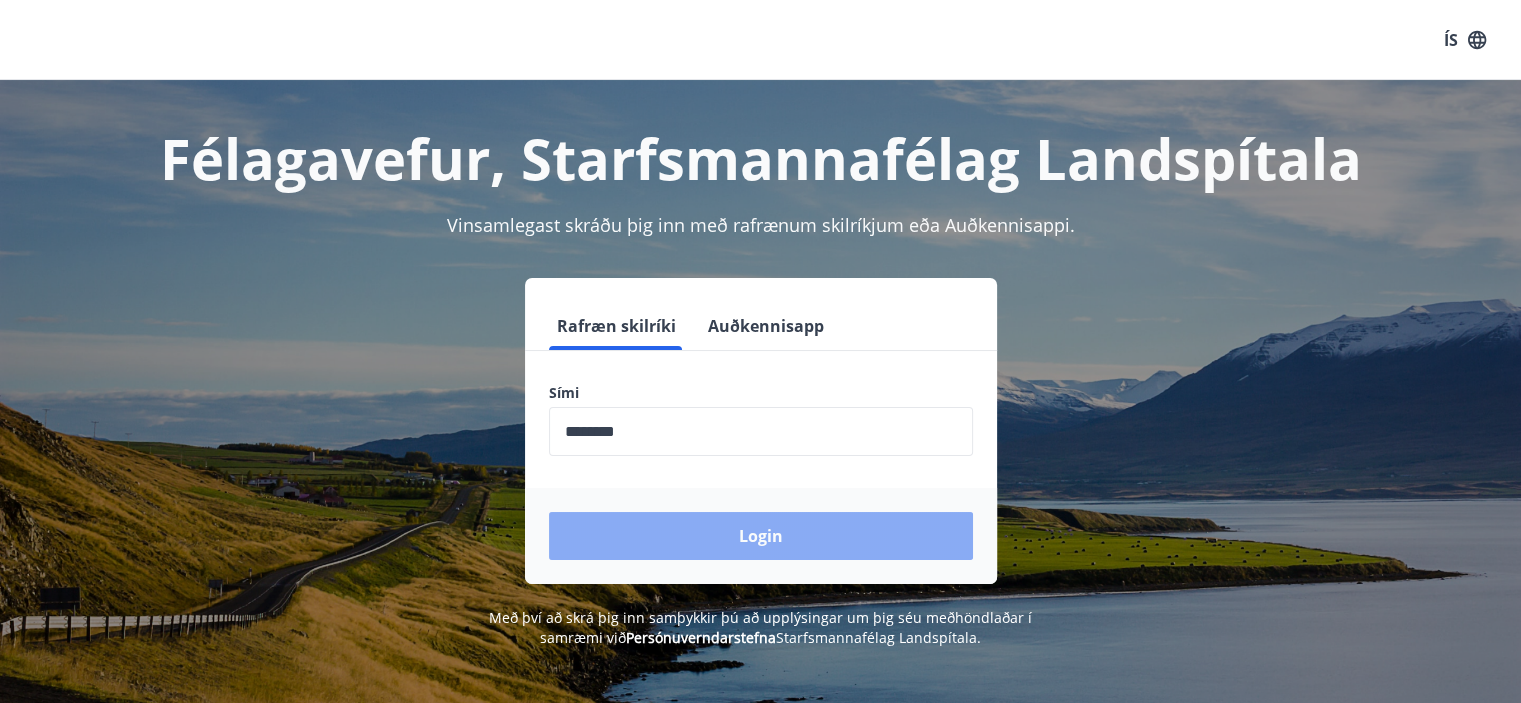click on "Login" at bounding box center [761, 536] 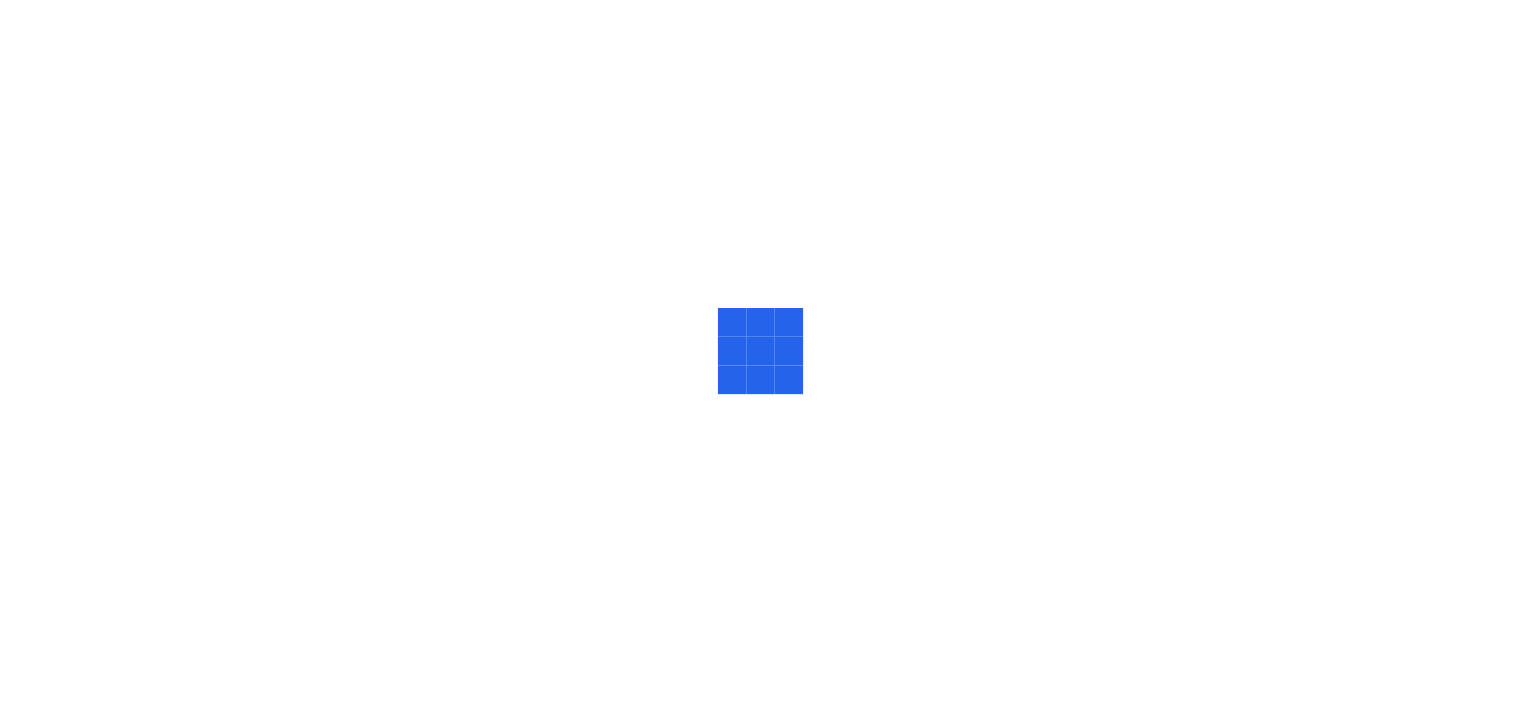 scroll, scrollTop: 0, scrollLeft: 0, axis: both 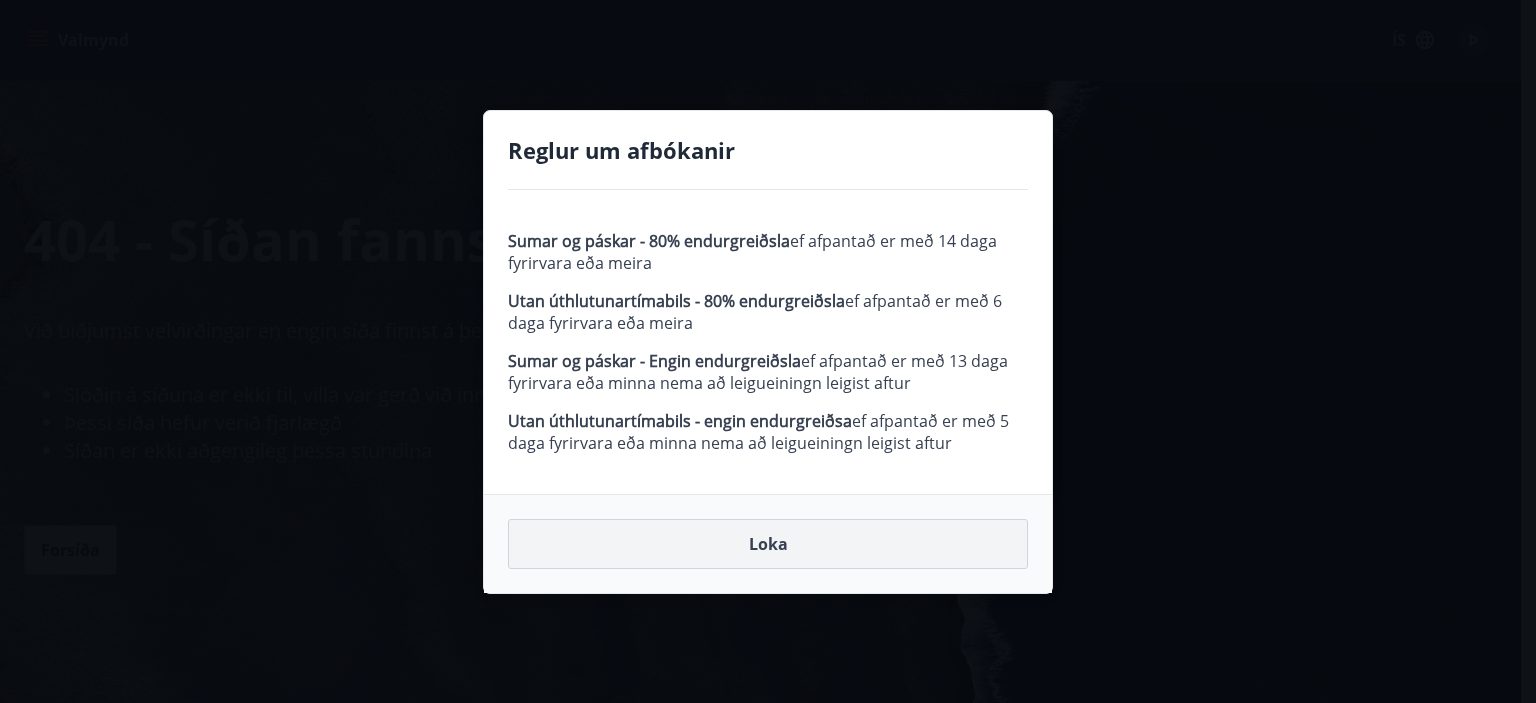 click on "Loka" at bounding box center [768, 544] 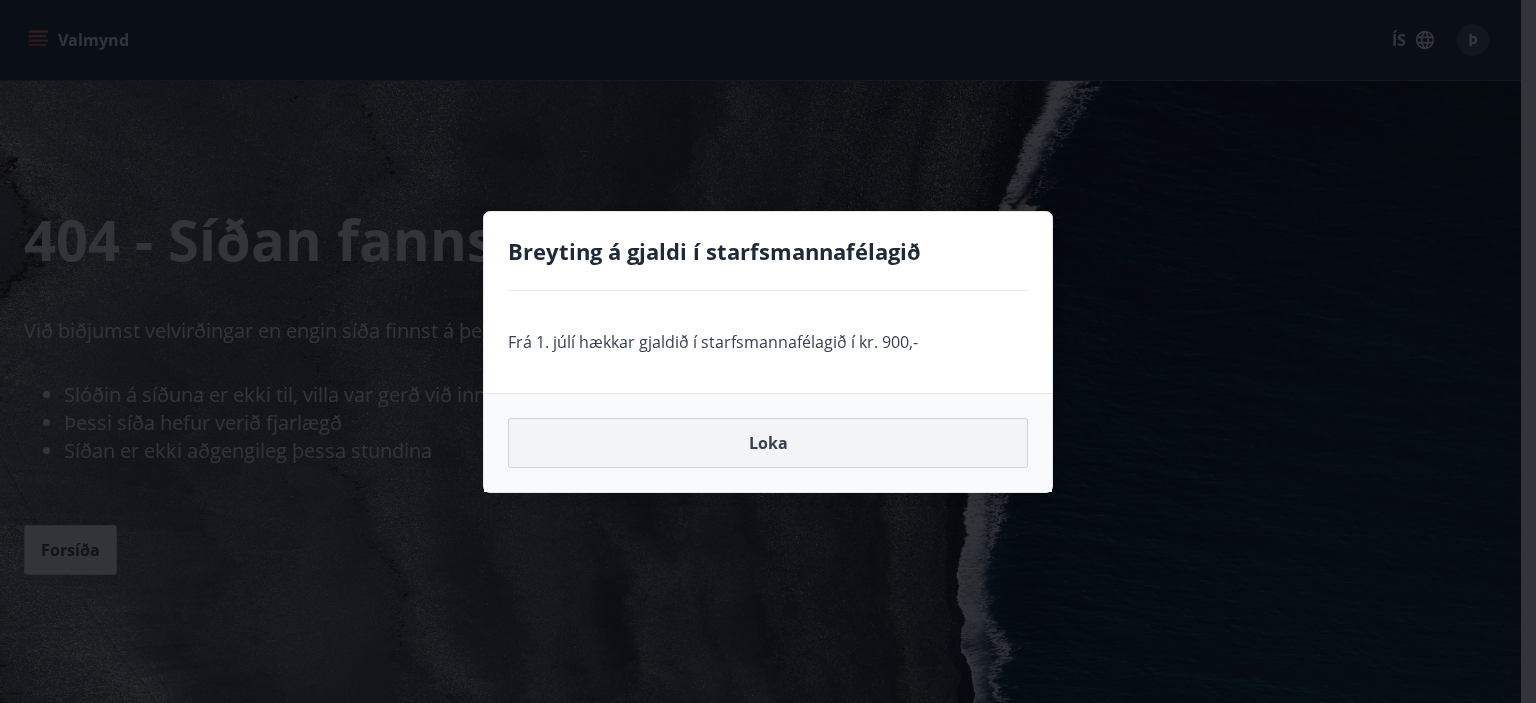 click on "Loka" at bounding box center (768, 443) 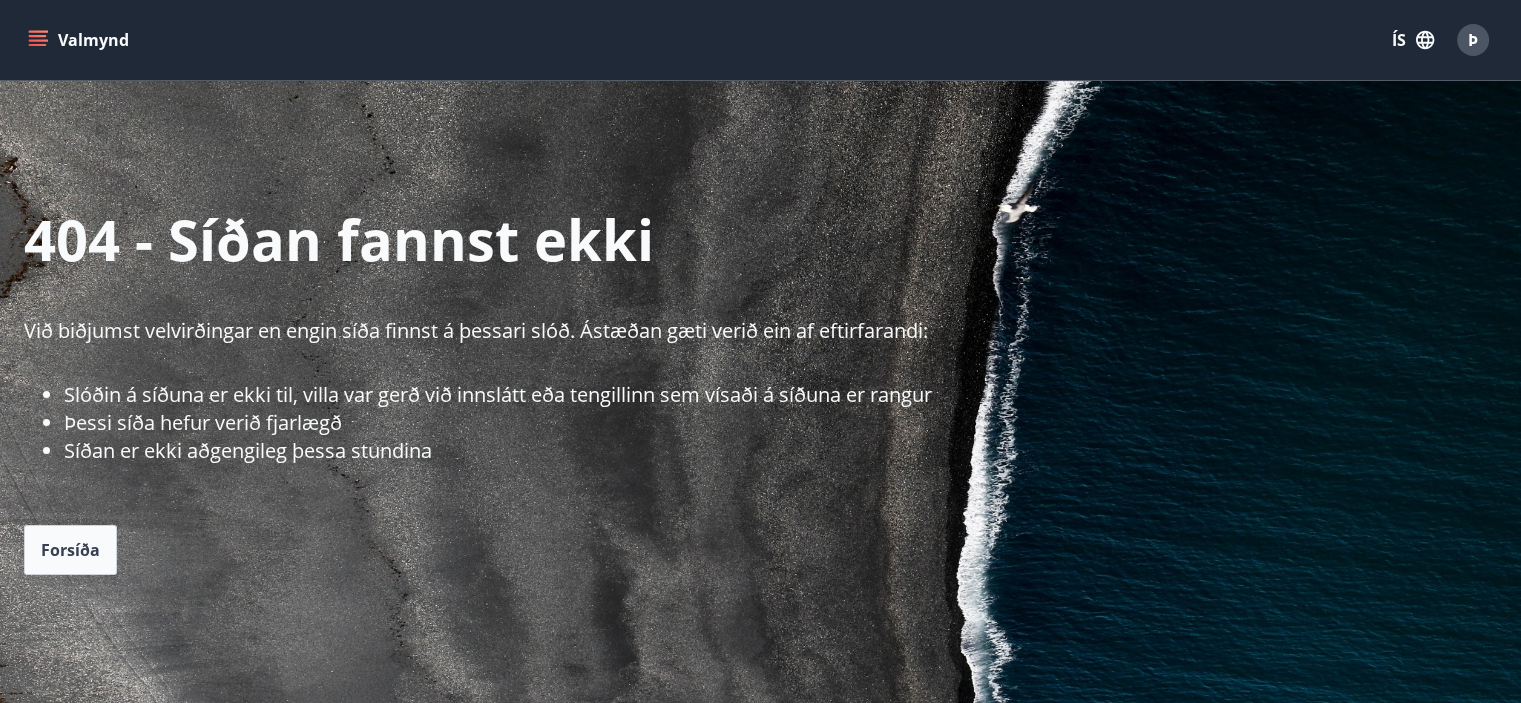 click on "Valmynd" at bounding box center [80, 40] 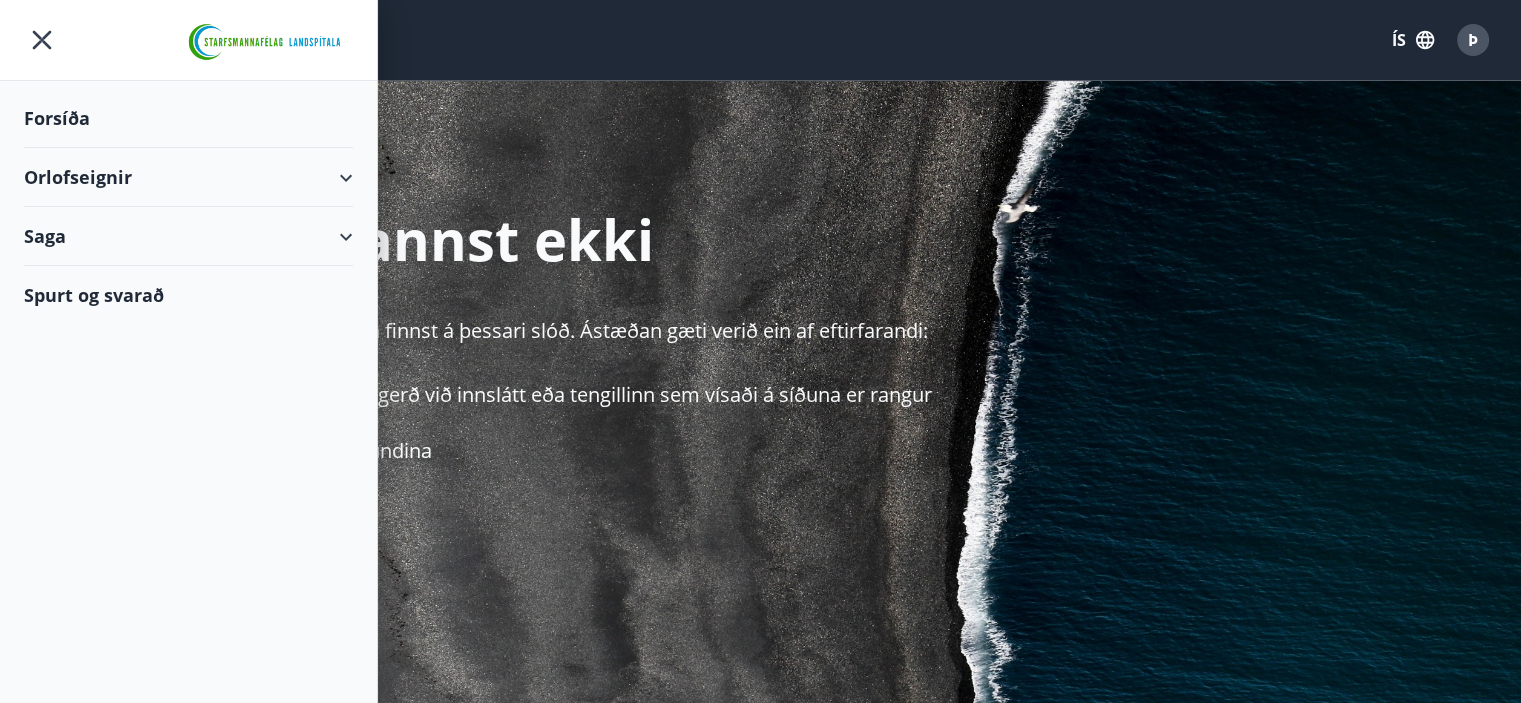 click on "Orlofseignir" at bounding box center [188, 177] 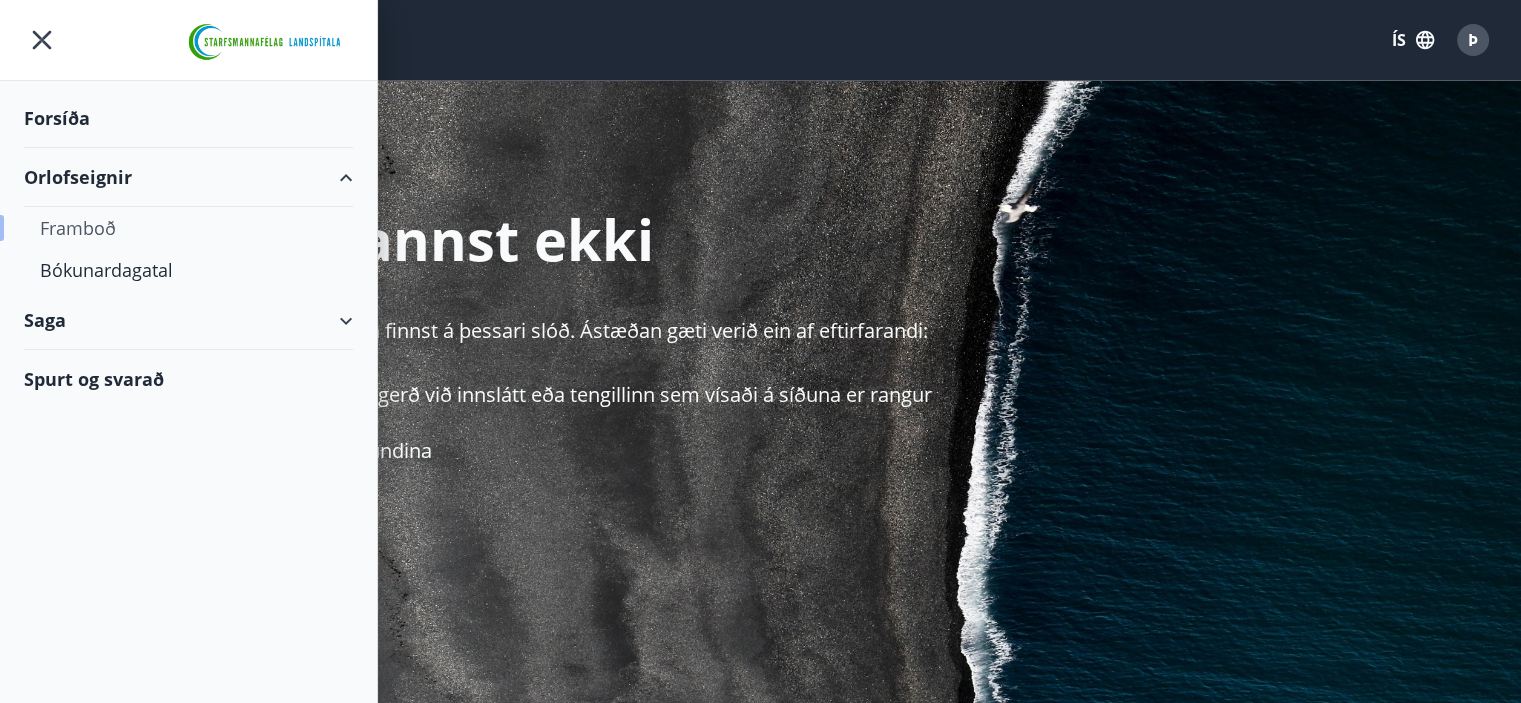 click on "Framboð" at bounding box center [188, 228] 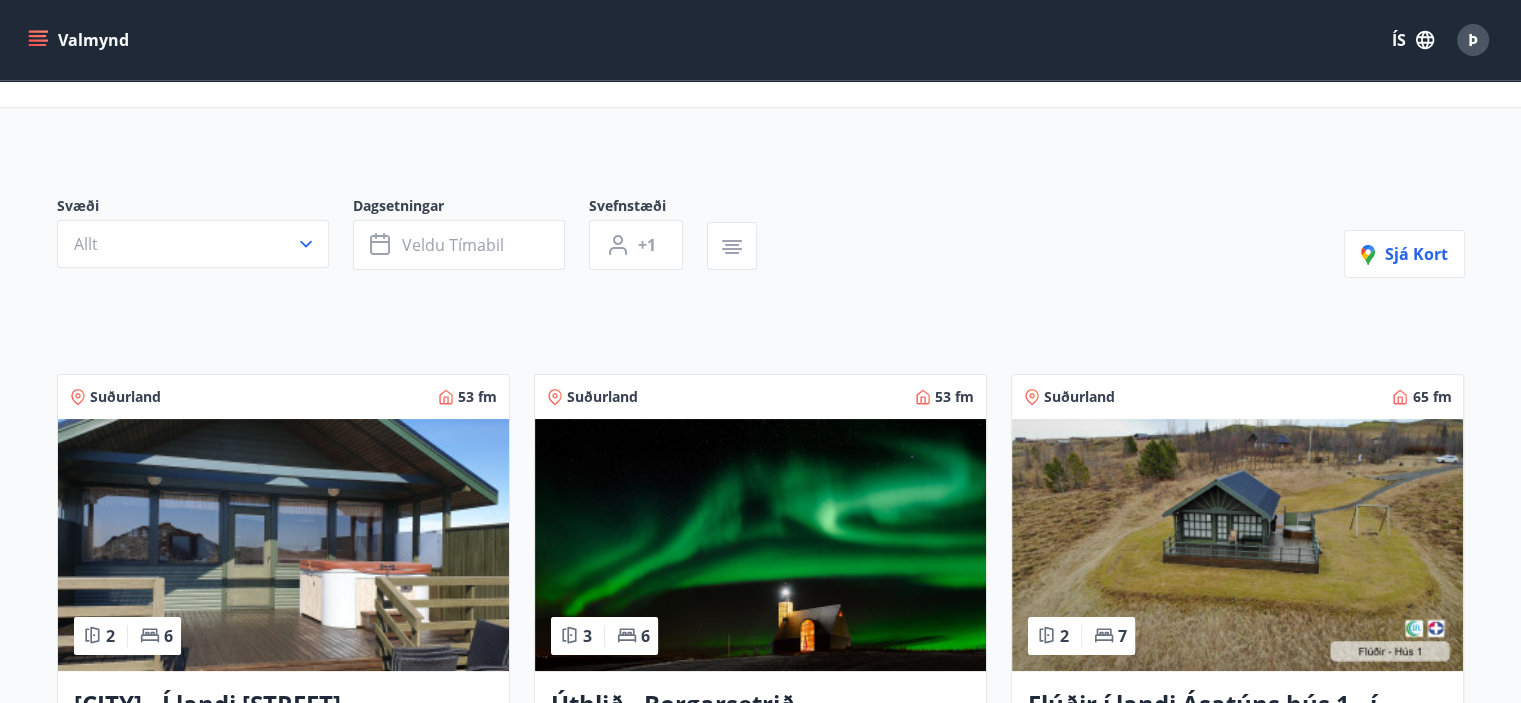 scroll, scrollTop: 0, scrollLeft: 0, axis: both 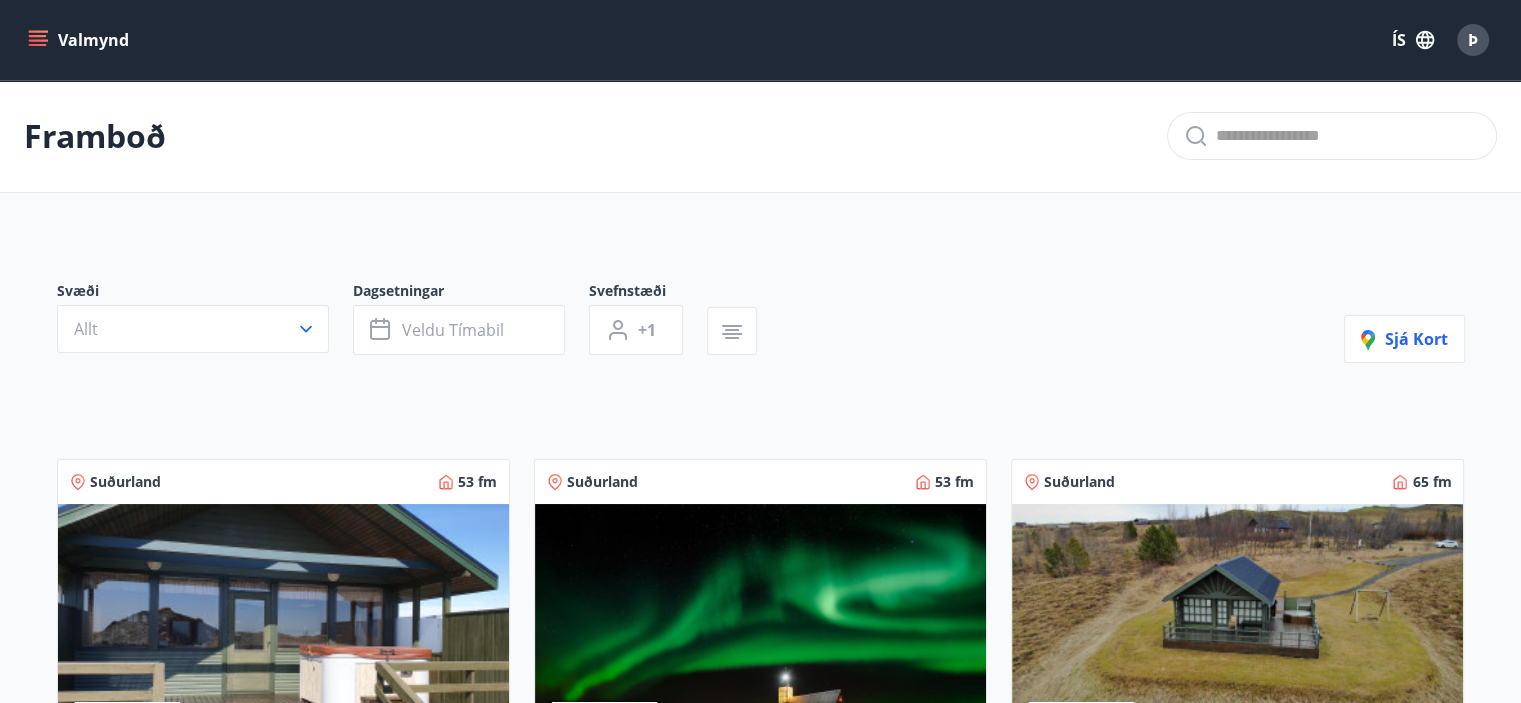 click on "Valmynd" at bounding box center [80, 40] 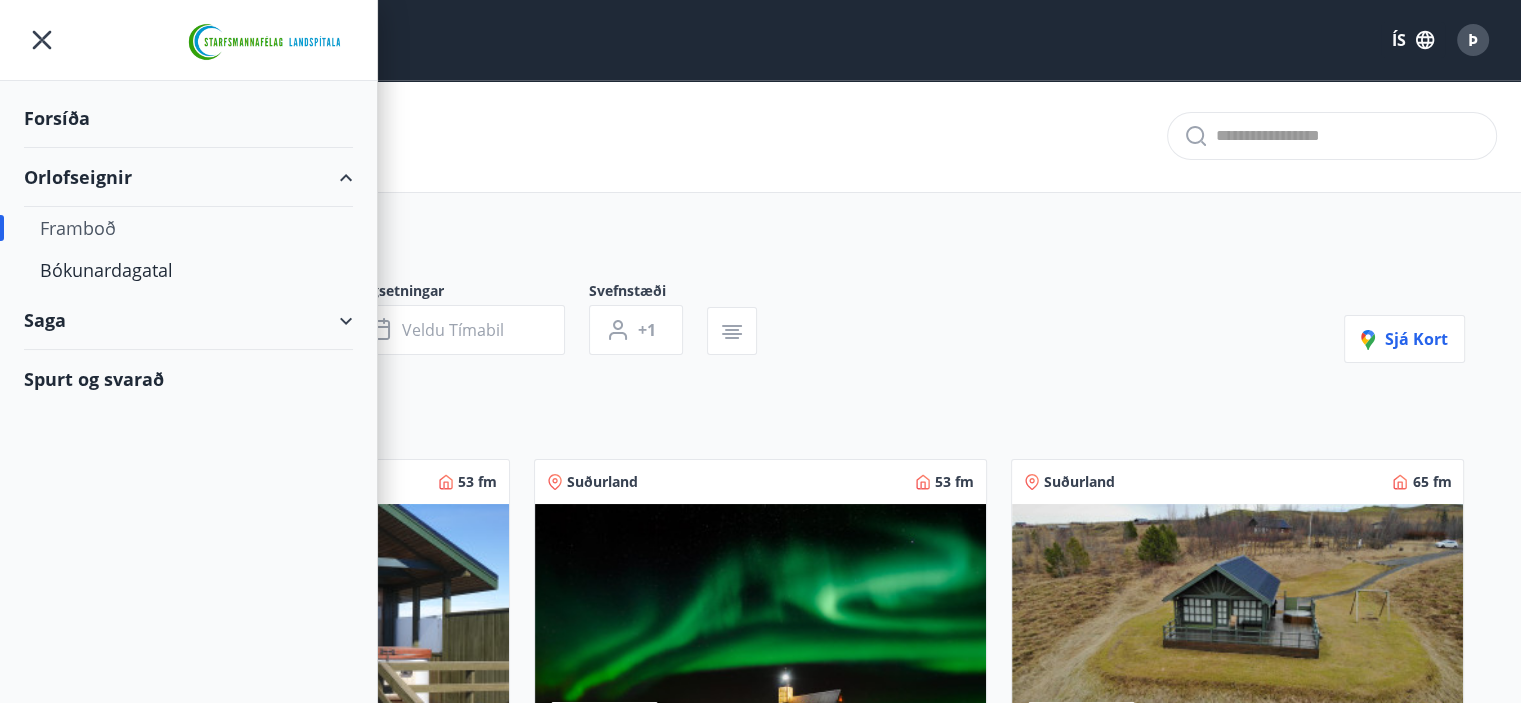 click on "Forsíða" at bounding box center [188, 118] 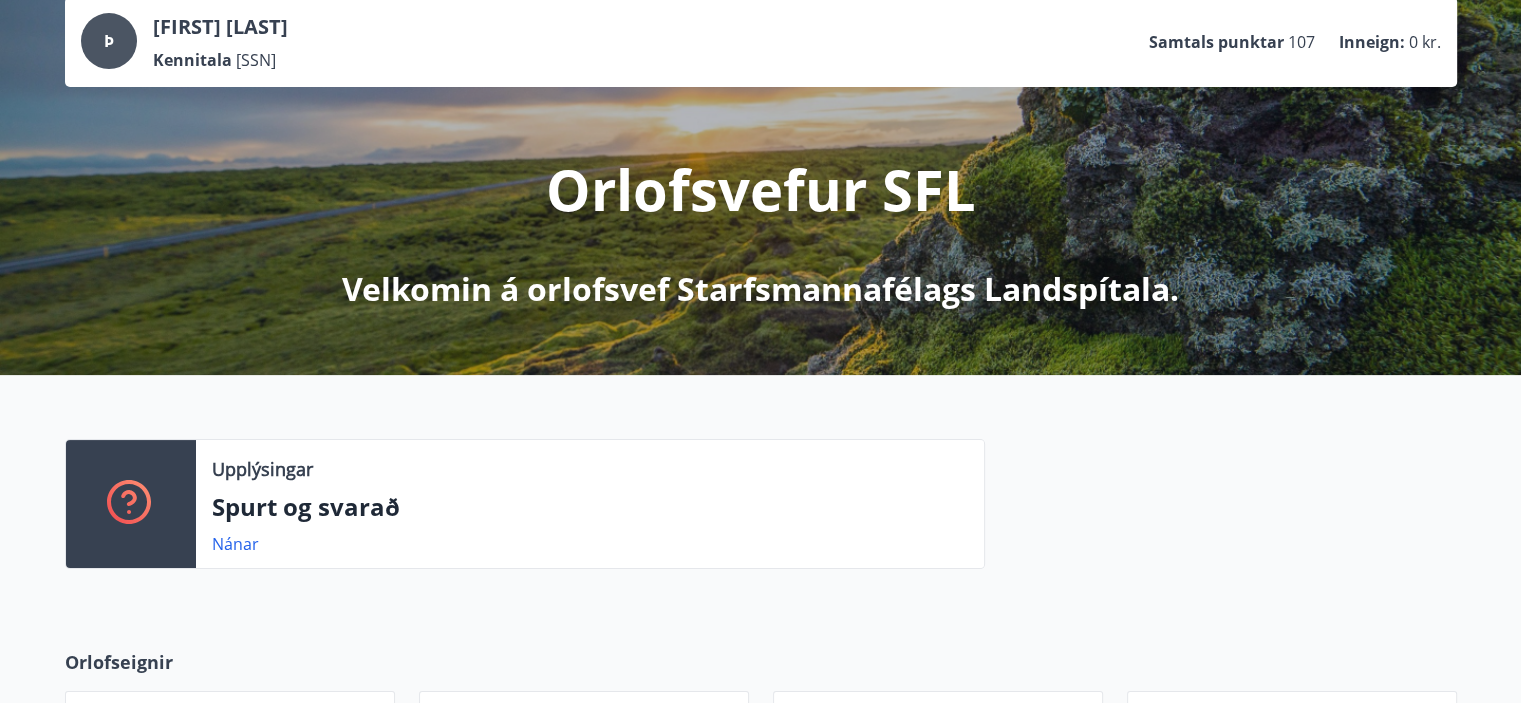 scroll, scrollTop: 0, scrollLeft: 0, axis: both 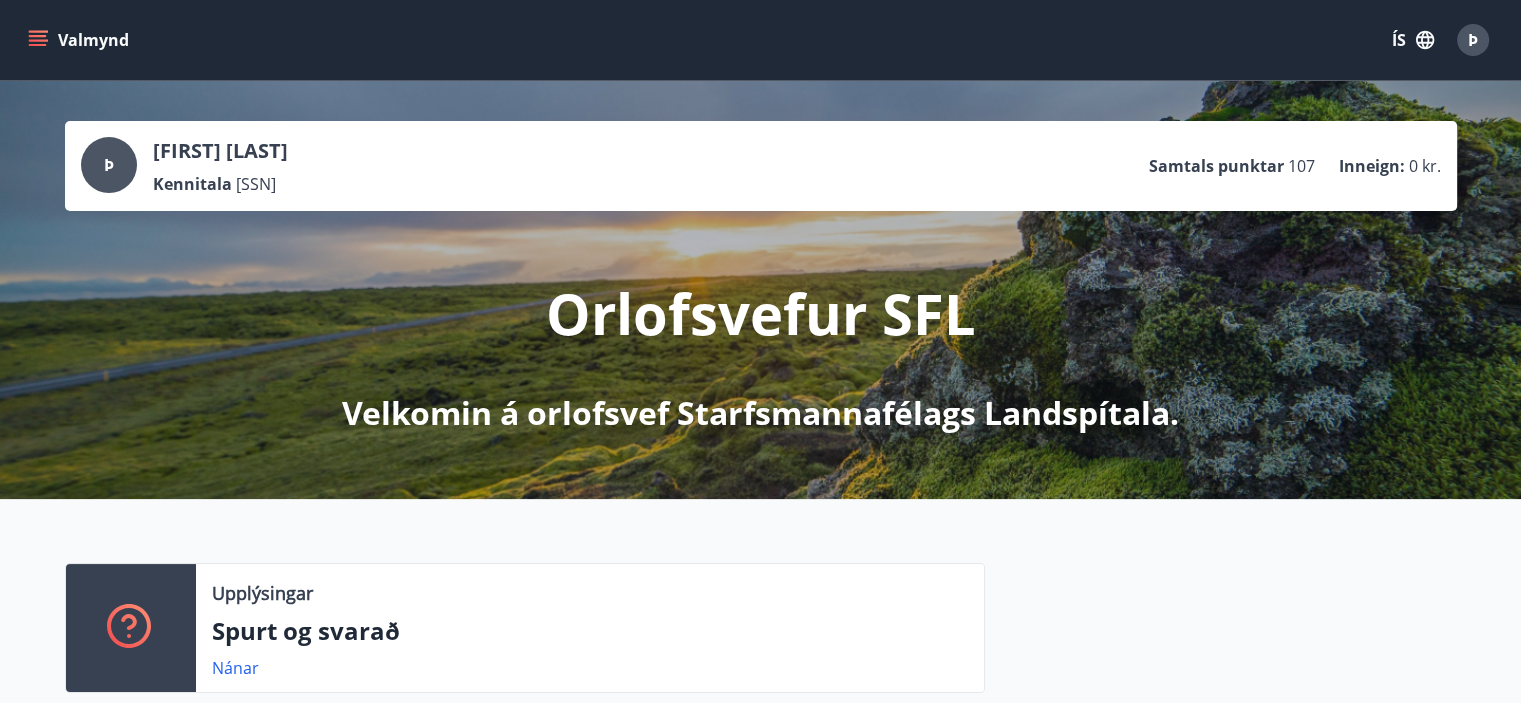 click on "Valmynd" at bounding box center [80, 40] 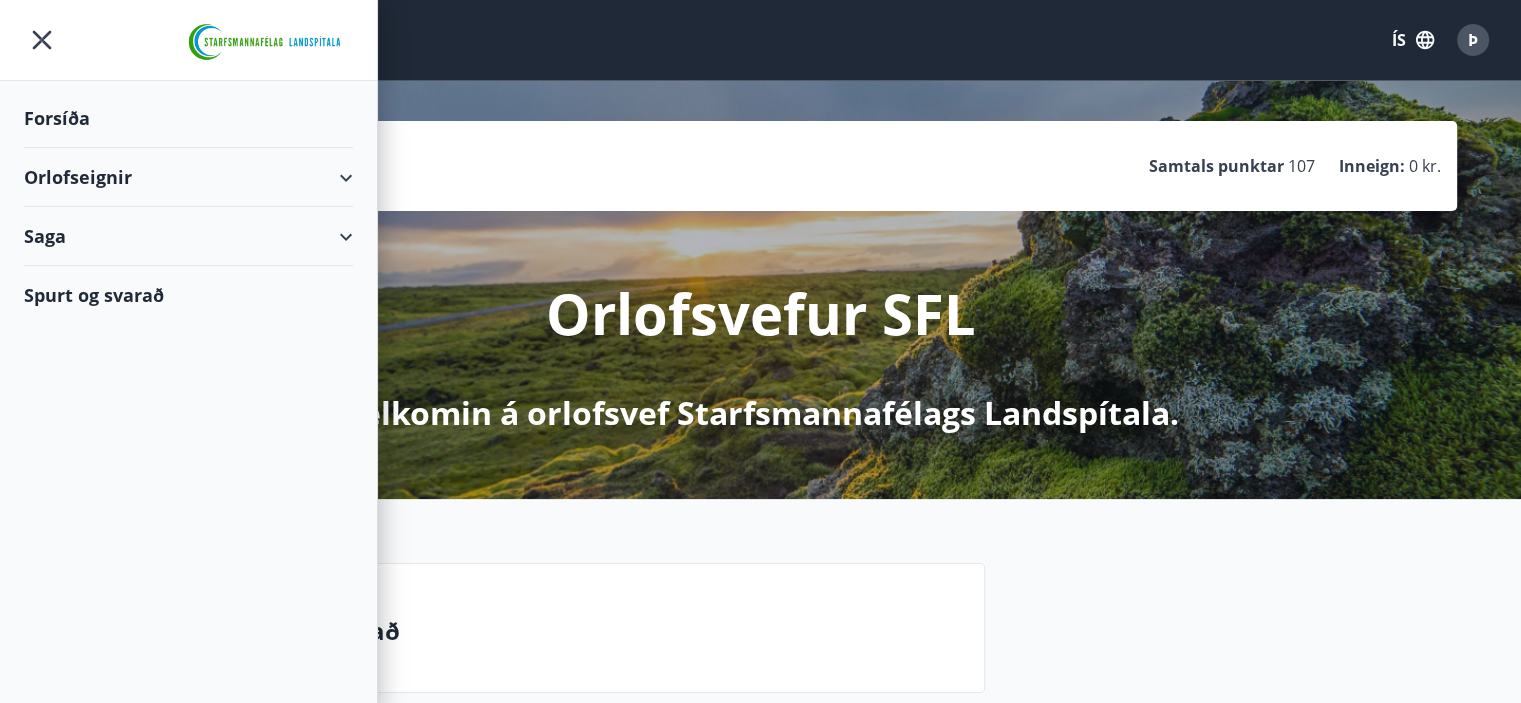 click on "Orlofseignir" at bounding box center [188, 177] 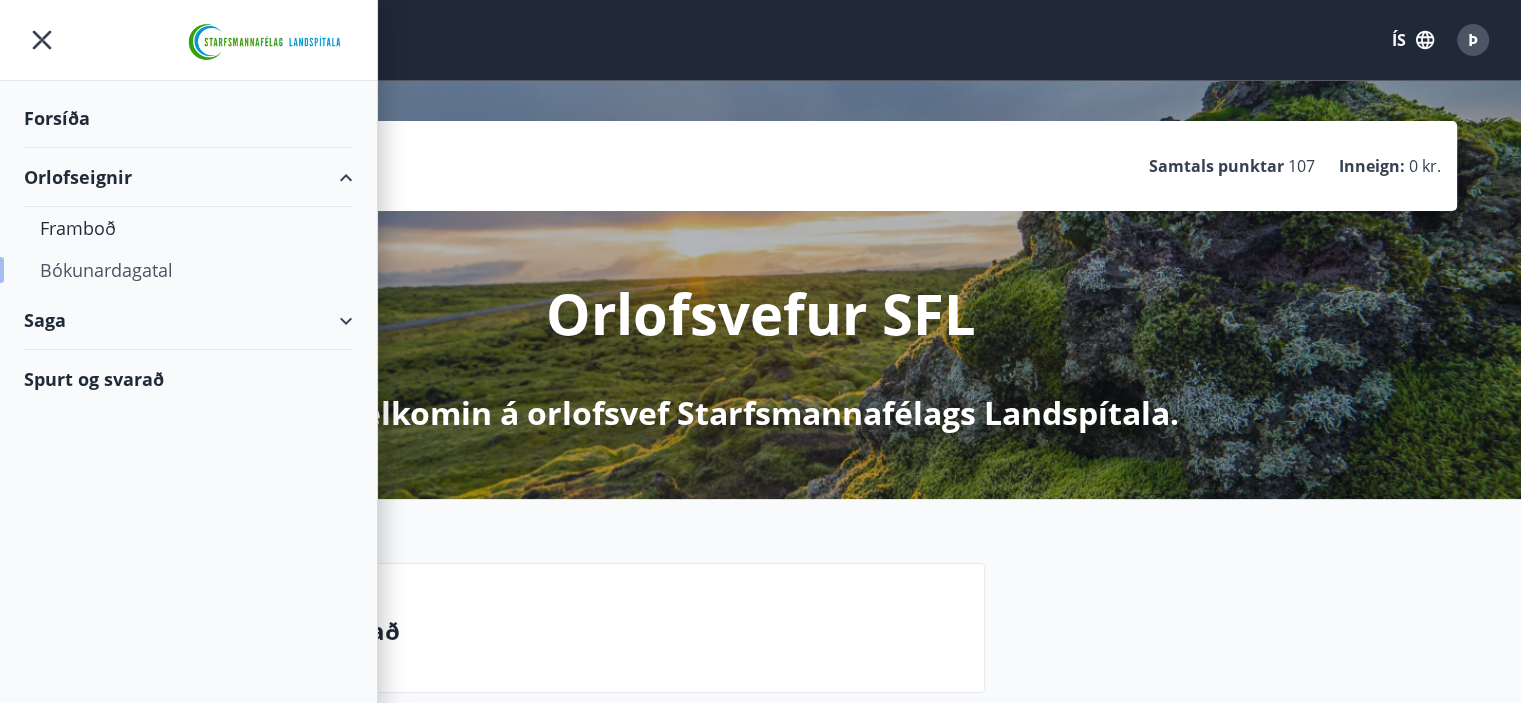 click on "Bókunardagatal" at bounding box center [188, 270] 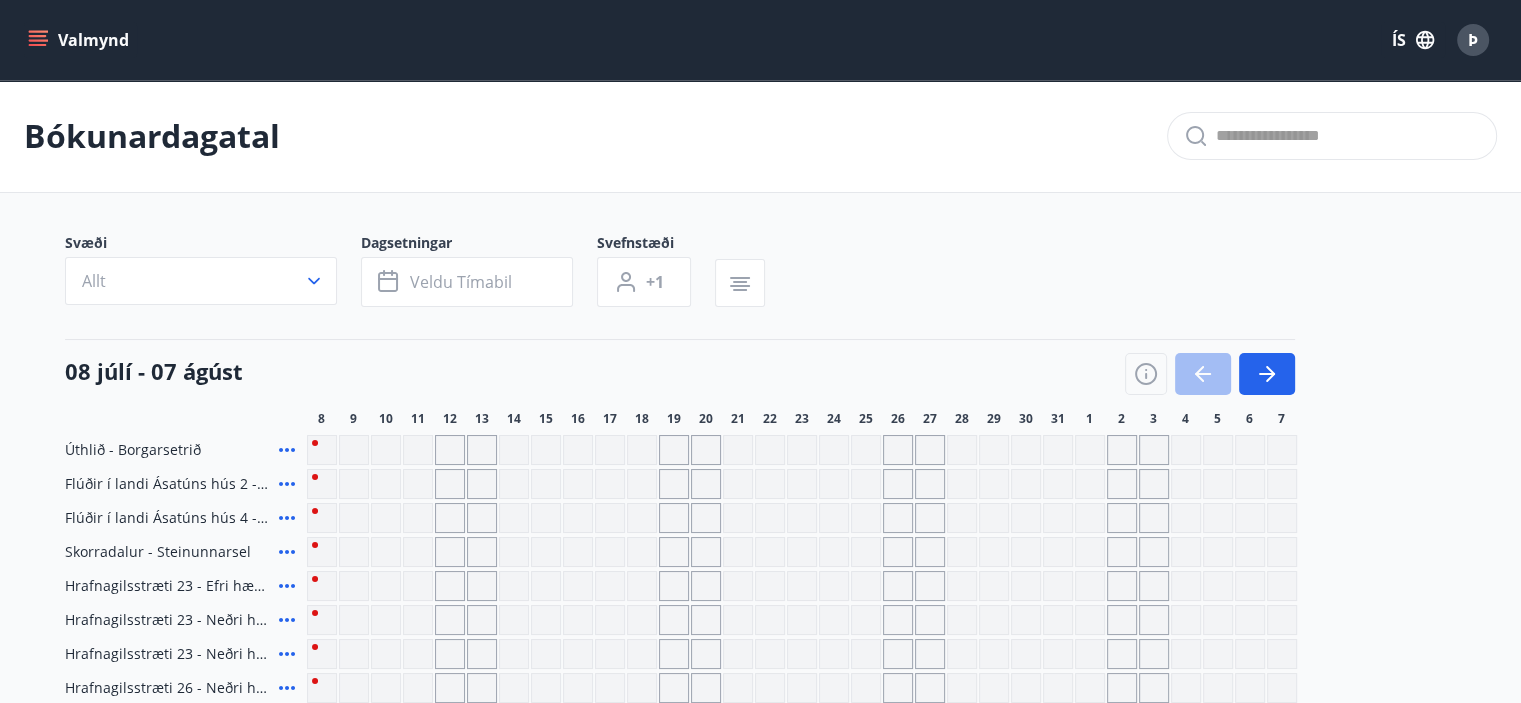 scroll, scrollTop: 100, scrollLeft: 0, axis: vertical 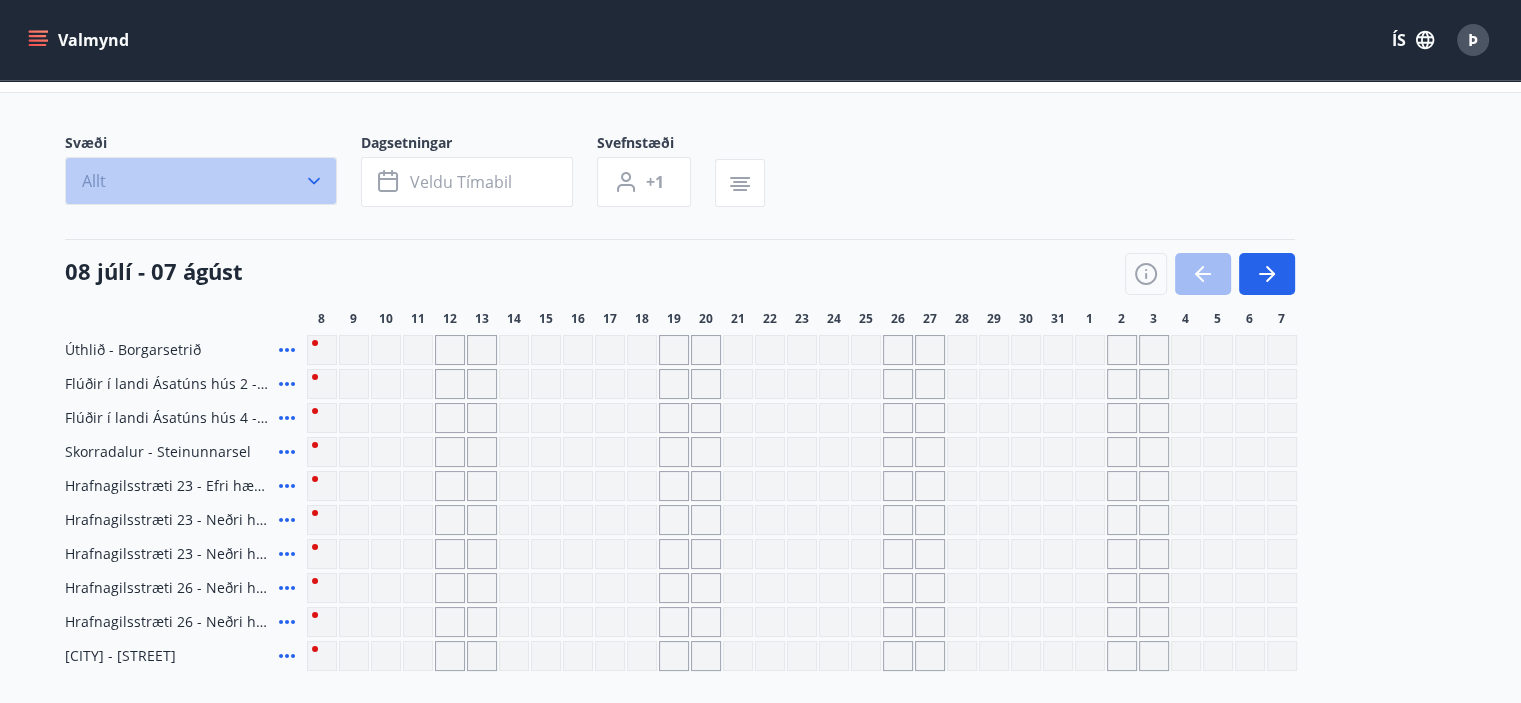 click at bounding box center [314, 181] 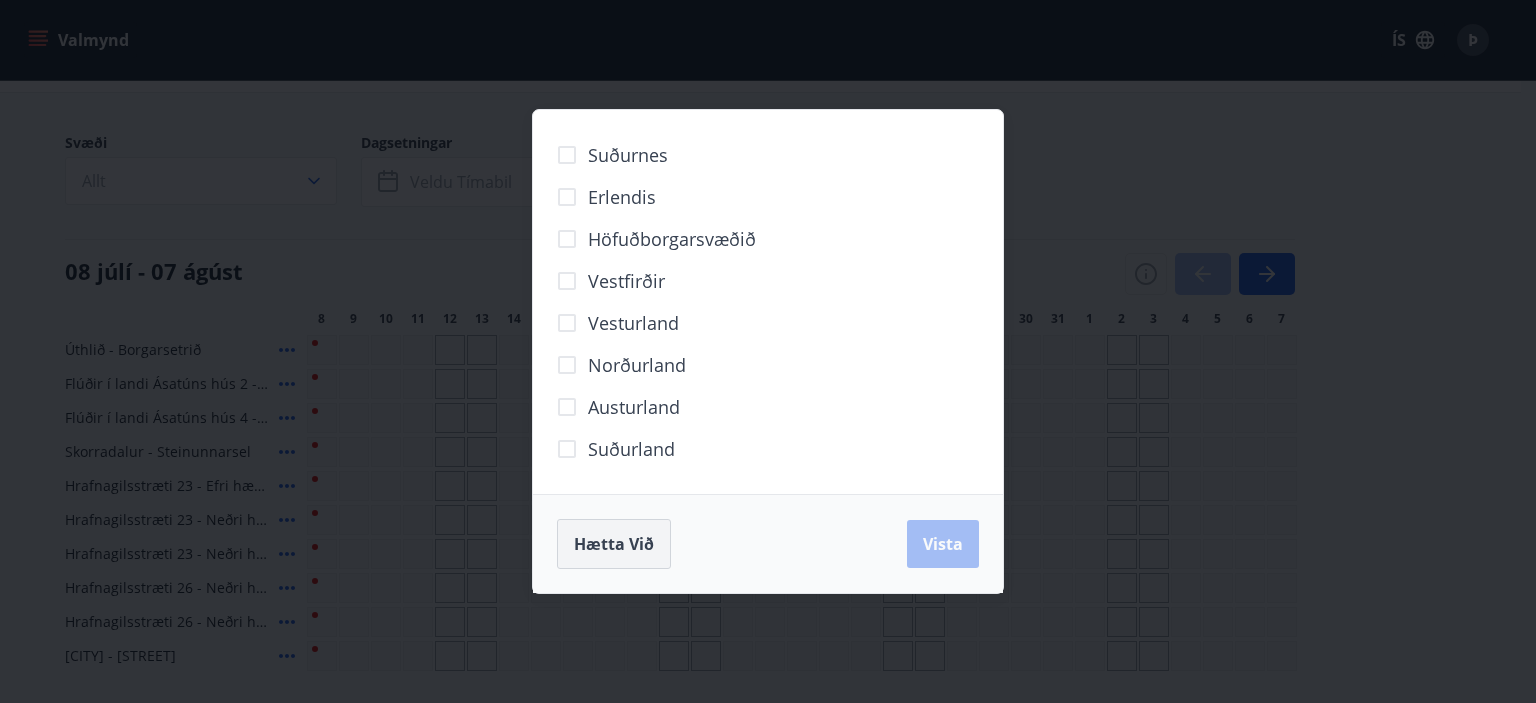 click on "Hætta við" at bounding box center [614, 544] 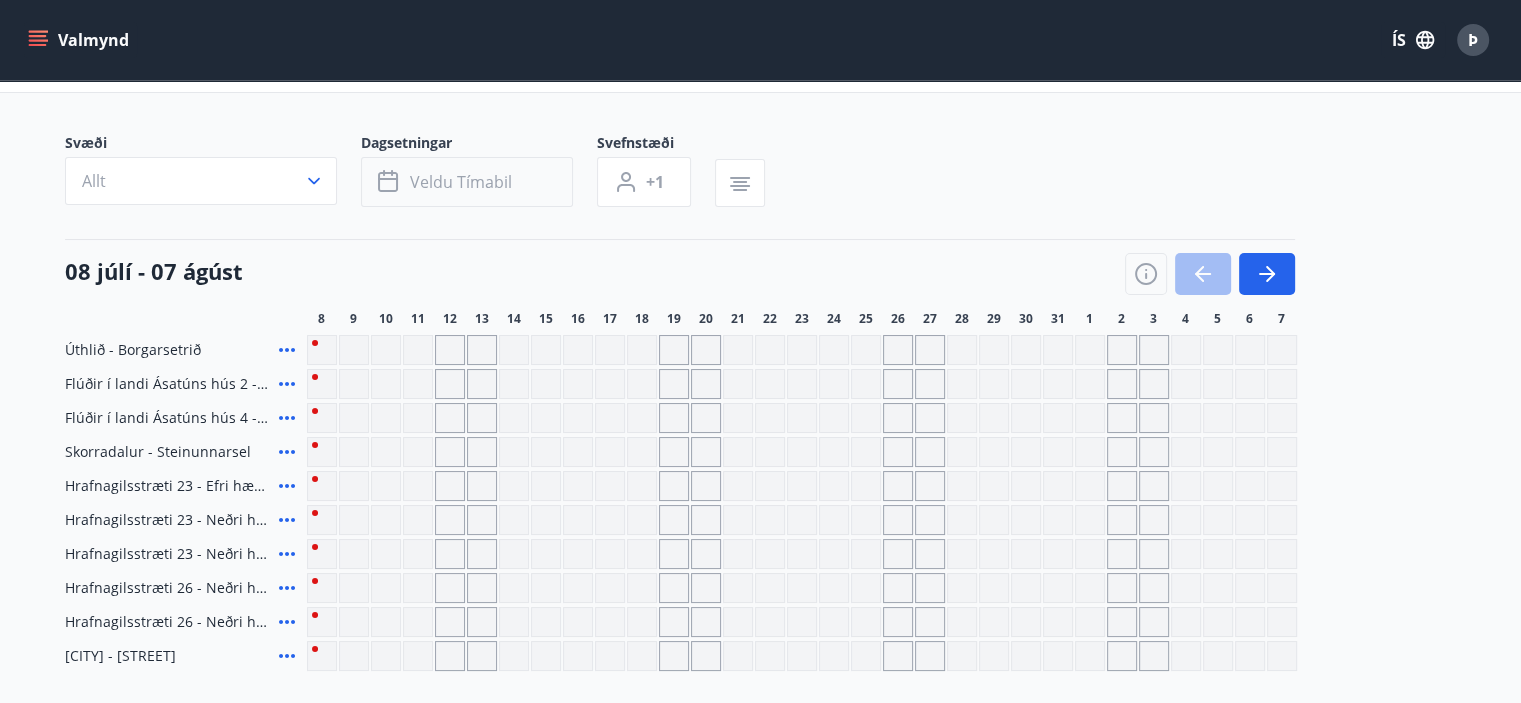 click on "Veldu tímabil" at bounding box center [461, 182] 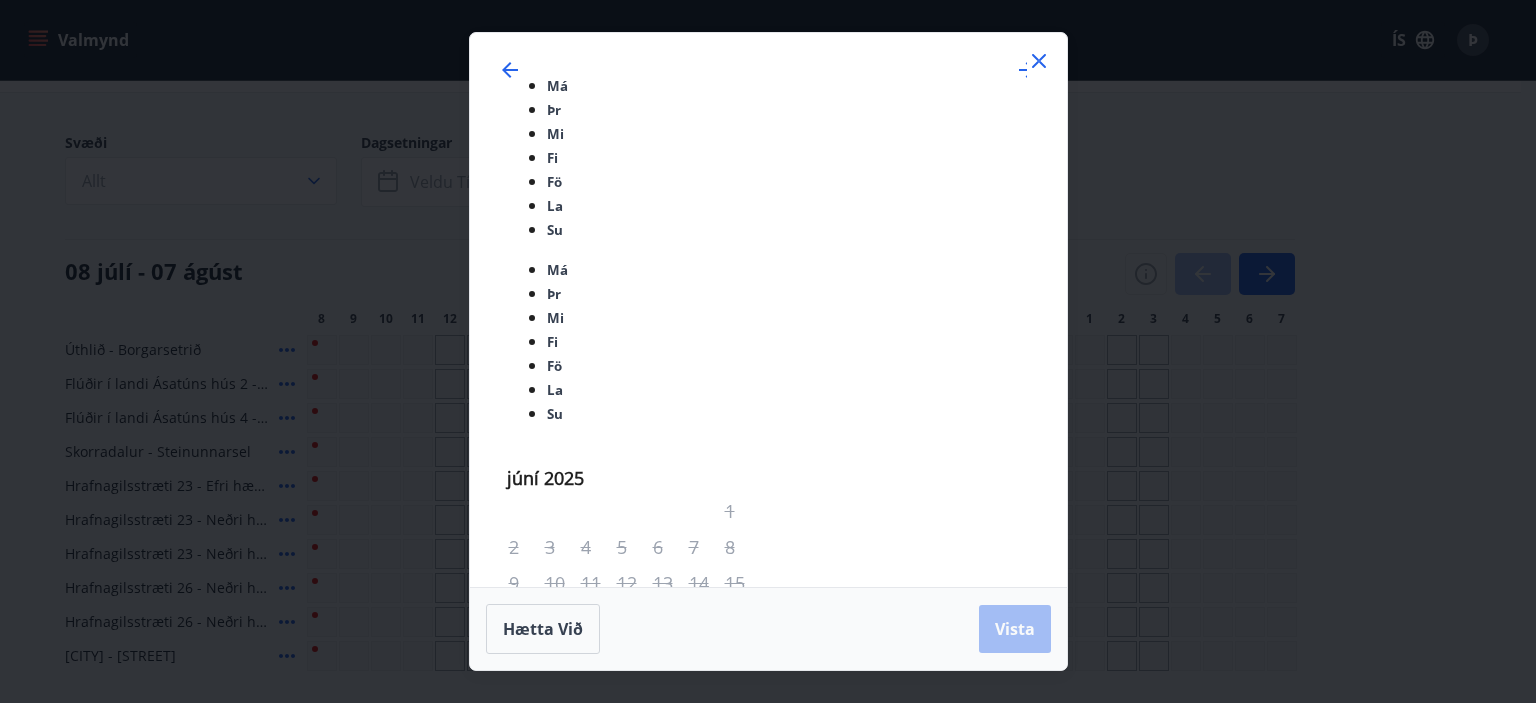 click on "25" at bounding box center [670, 947] 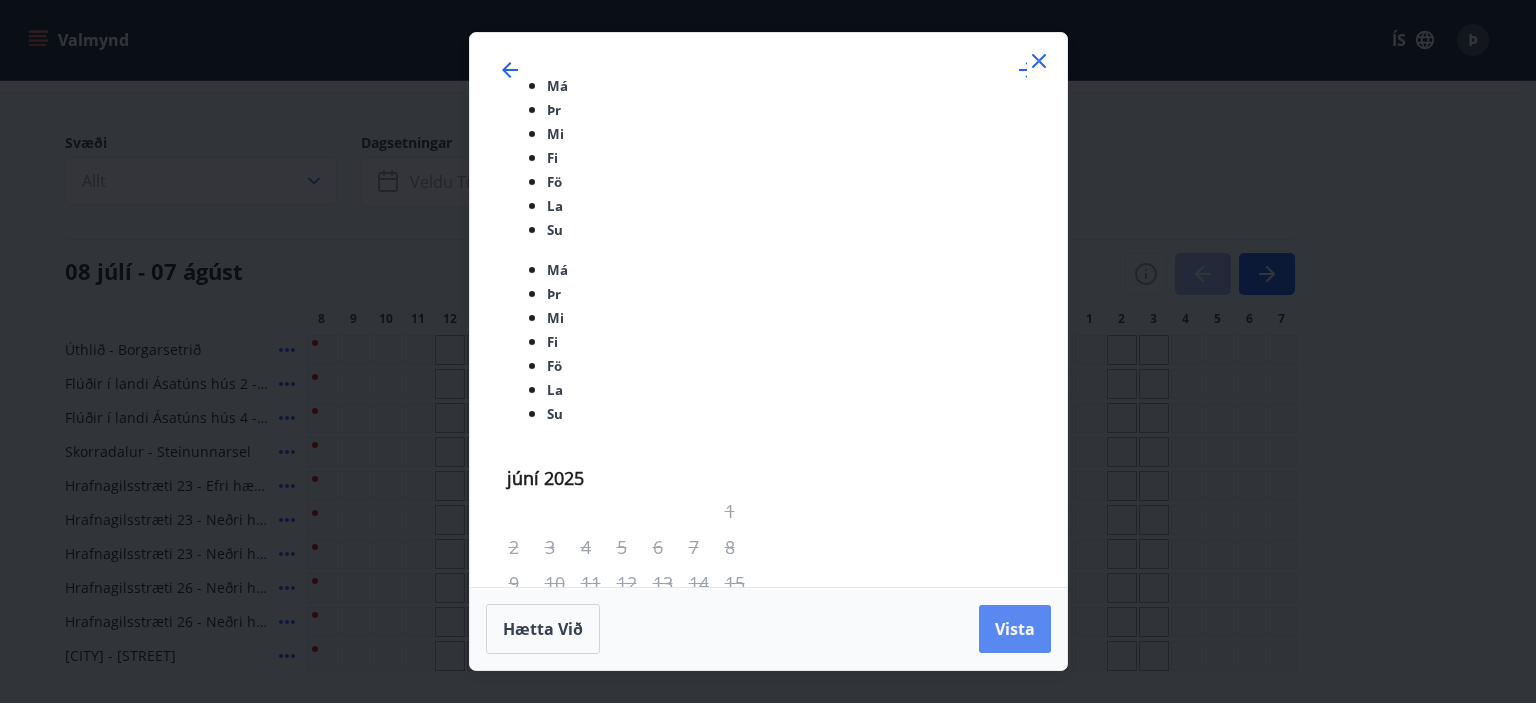 click on "Vista" at bounding box center [1015, 629] 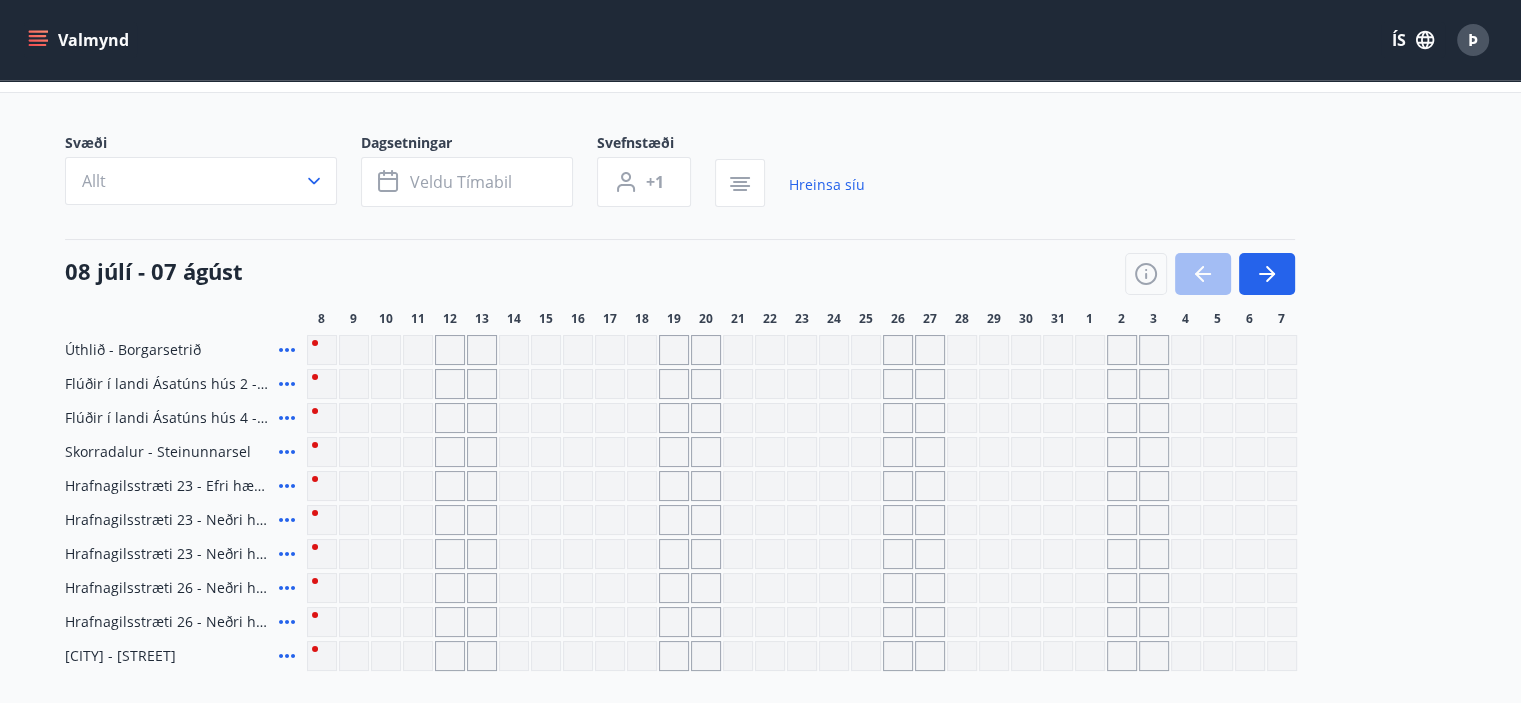 scroll, scrollTop: 300, scrollLeft: 0, axis: vertical 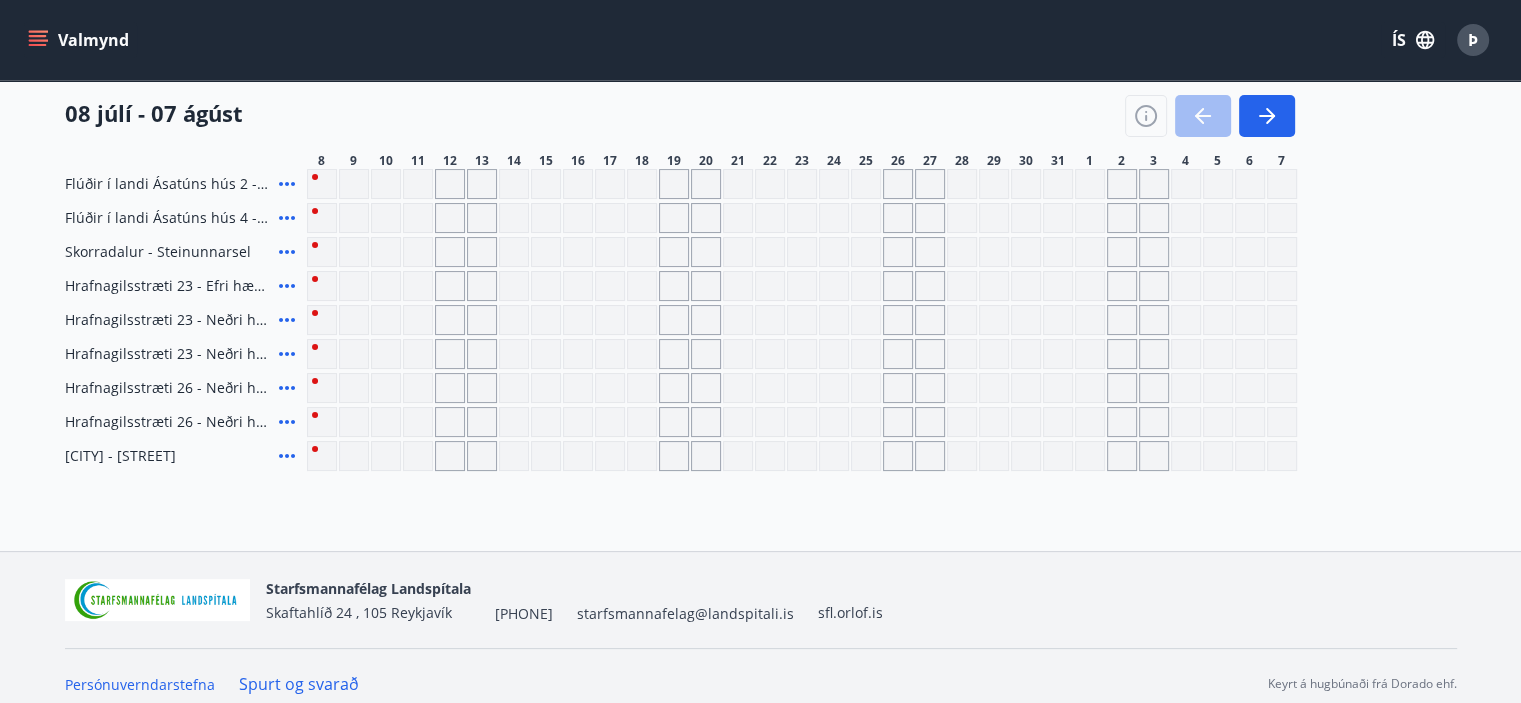 click at bounding box center [450, 150] 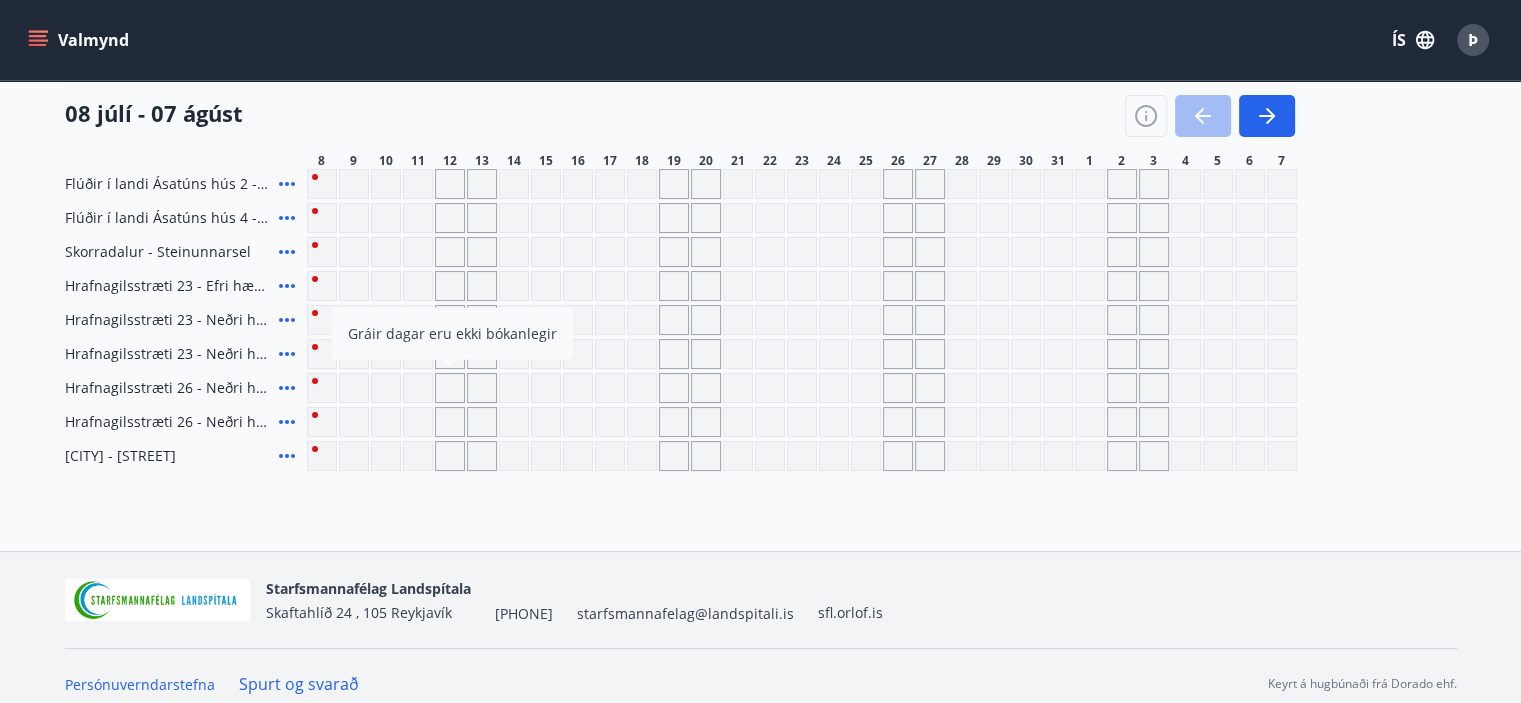 click on "Gráir dagar eru ekki bókanlegir" at bounding box center [802, 150] 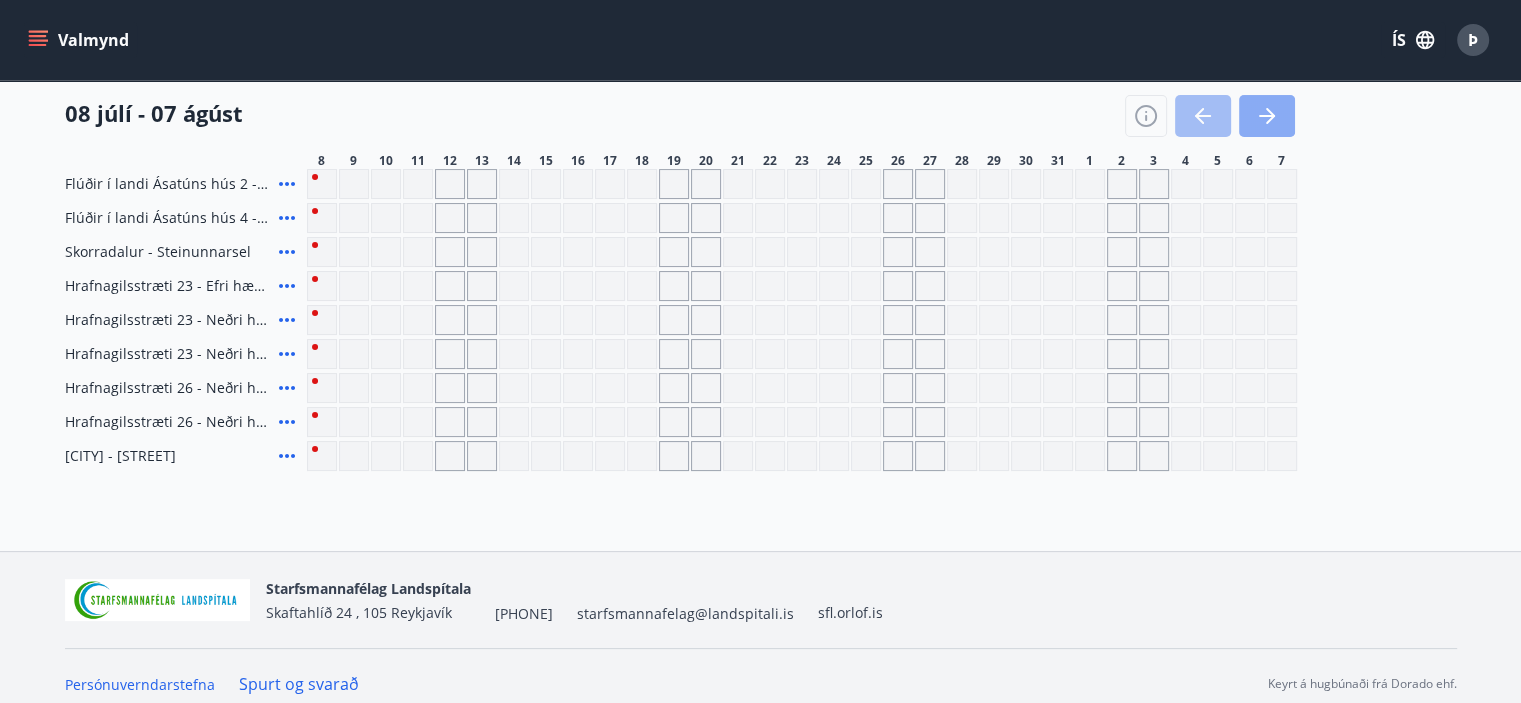 click at bounding box center (1267, 116) 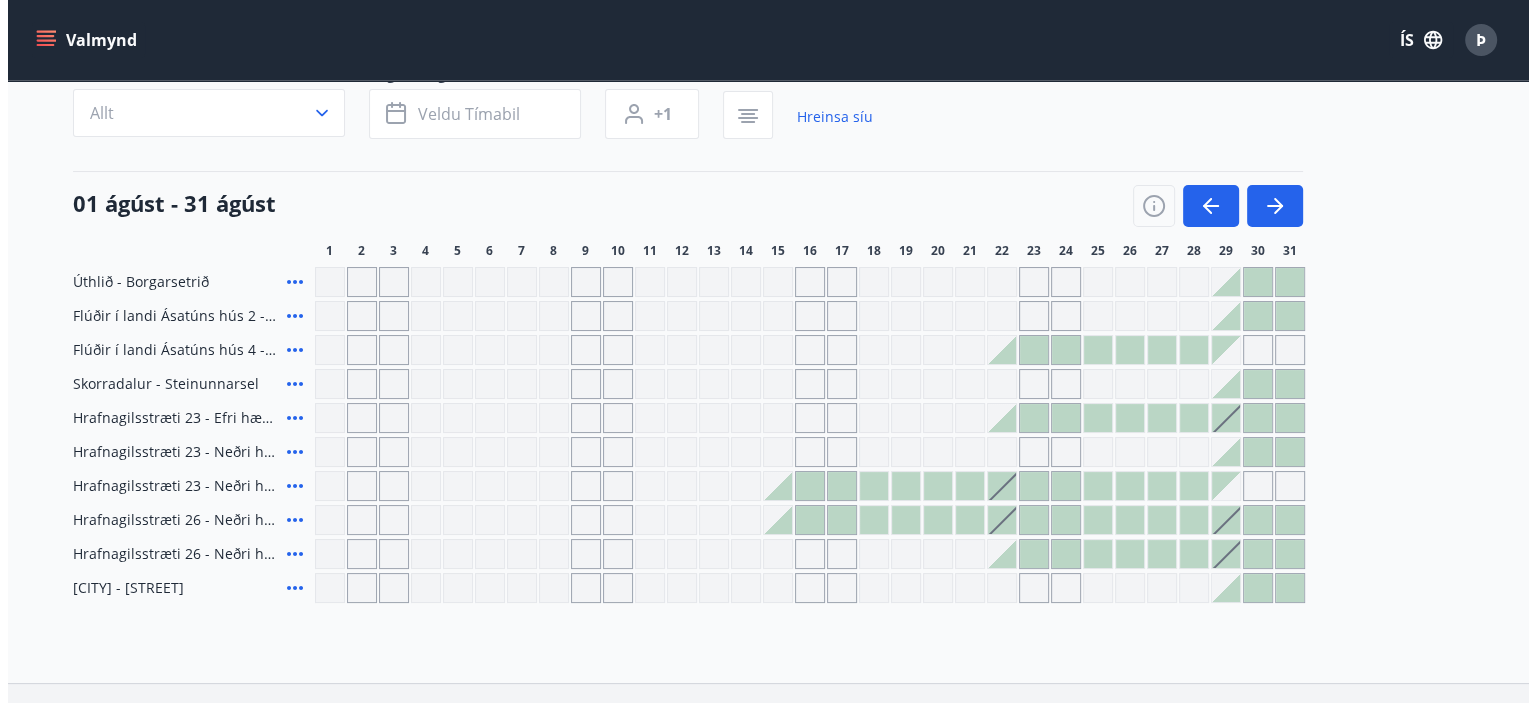 scroll, scrollTop: 0, scrollLeft: 0, axis: both 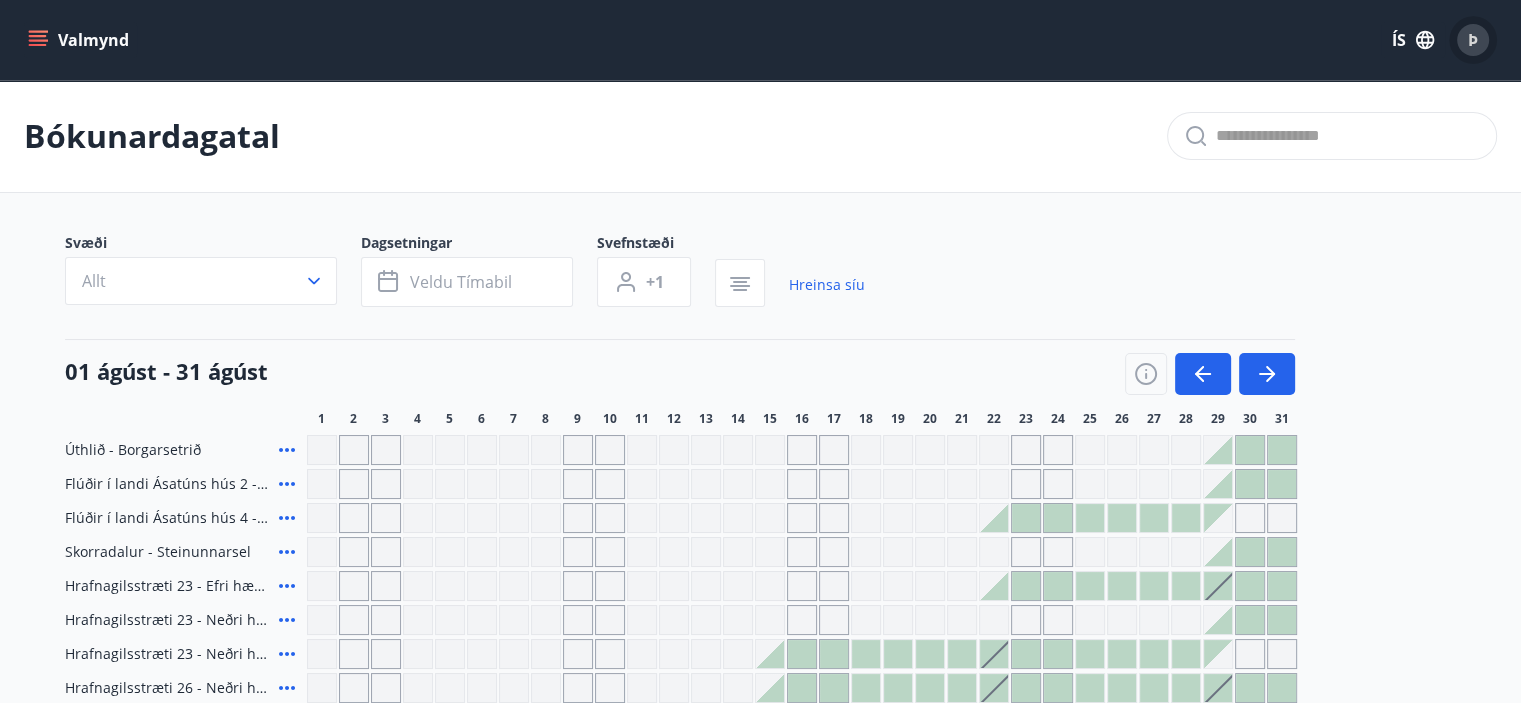 click on "Þ" at bounding box center [1473, 40] 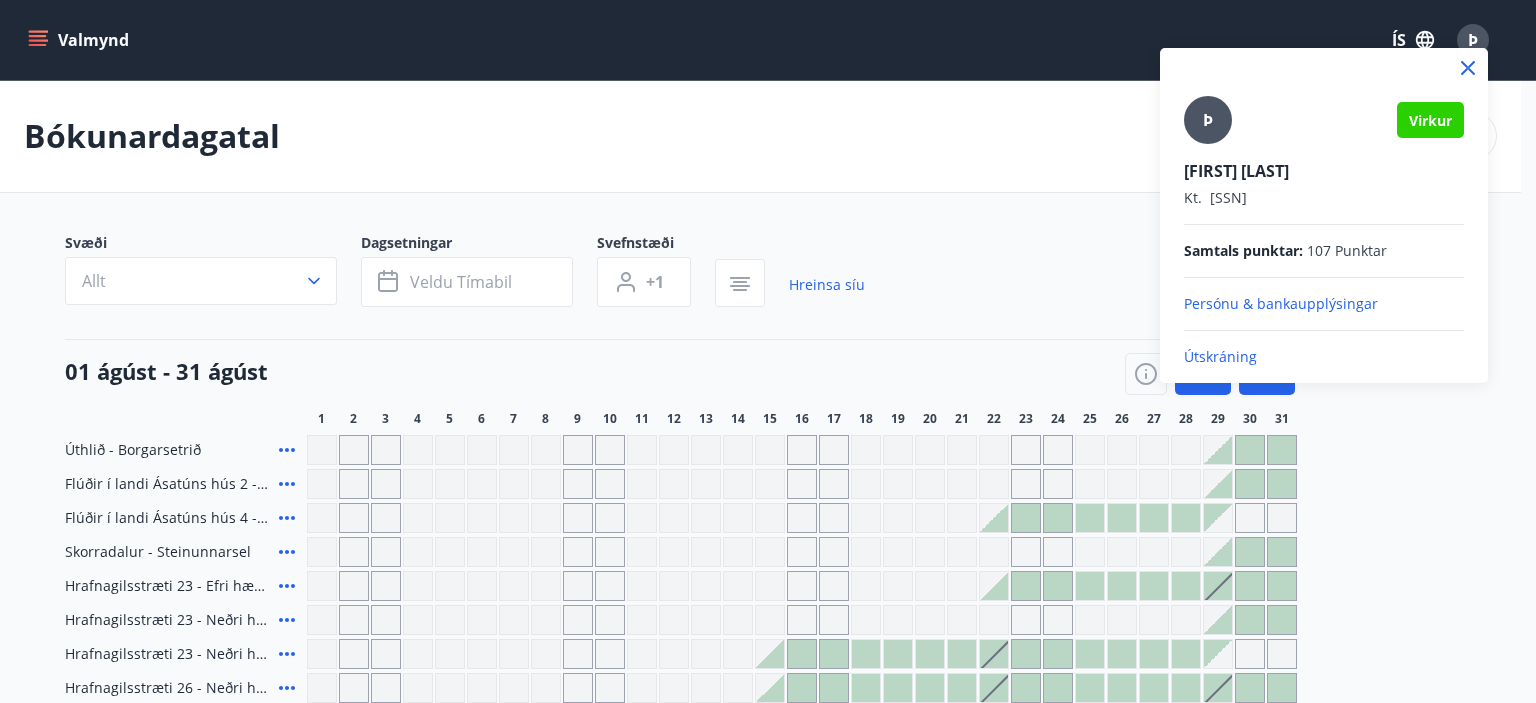 click on "Útskráning" at bounding box center [1324, 304] 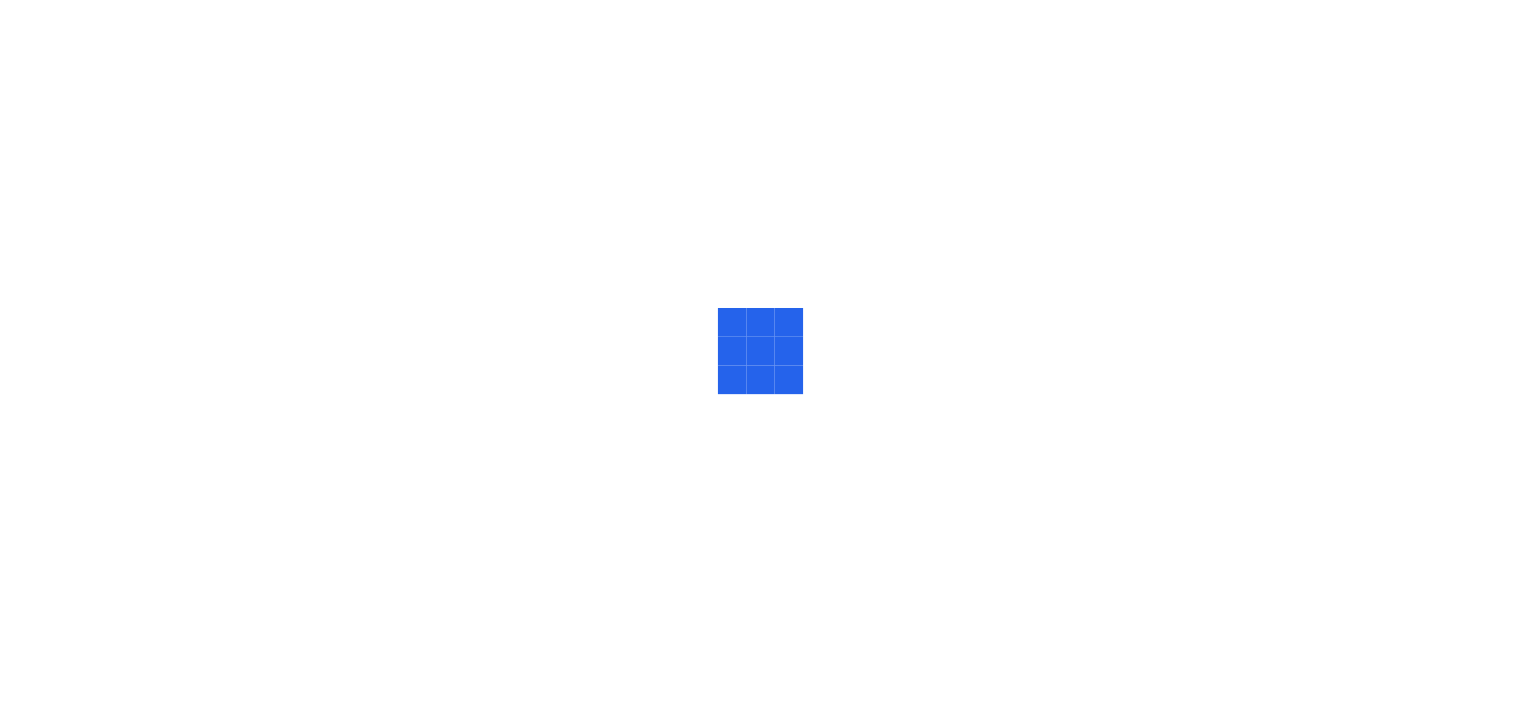 scroll, scrollTop: 0, scrollLeft: 0, axis: both 